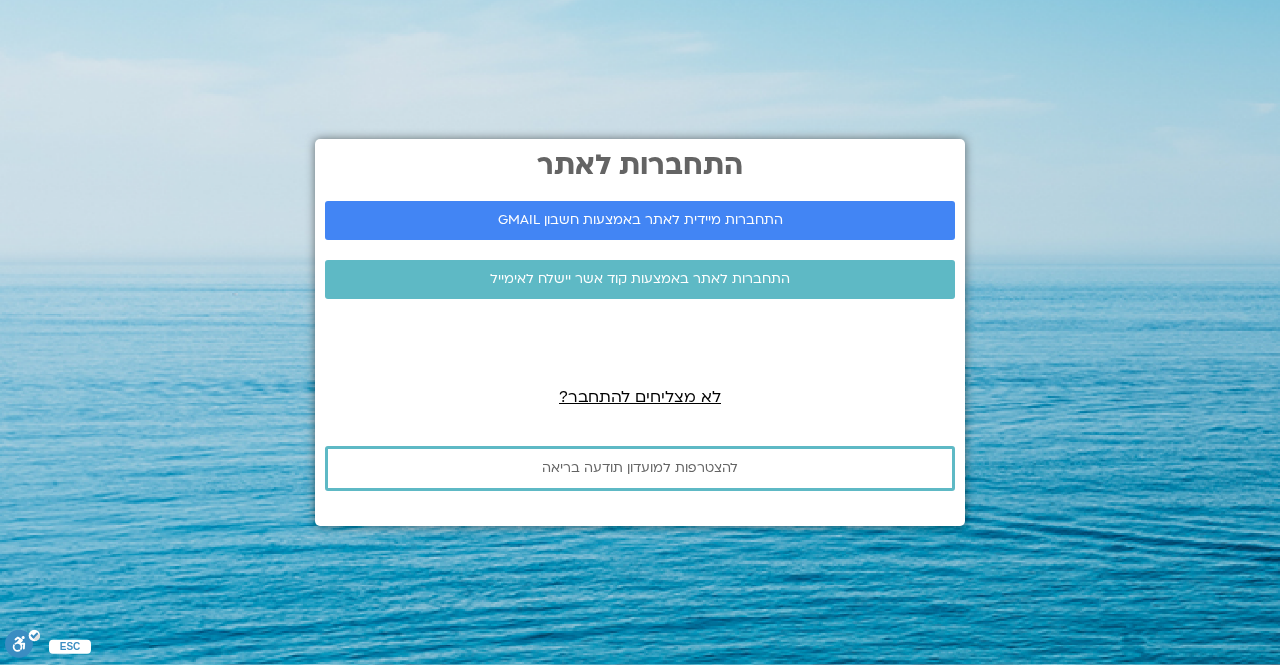 scroll, scrollTop: 0, scrollLeft: 0, axis: both 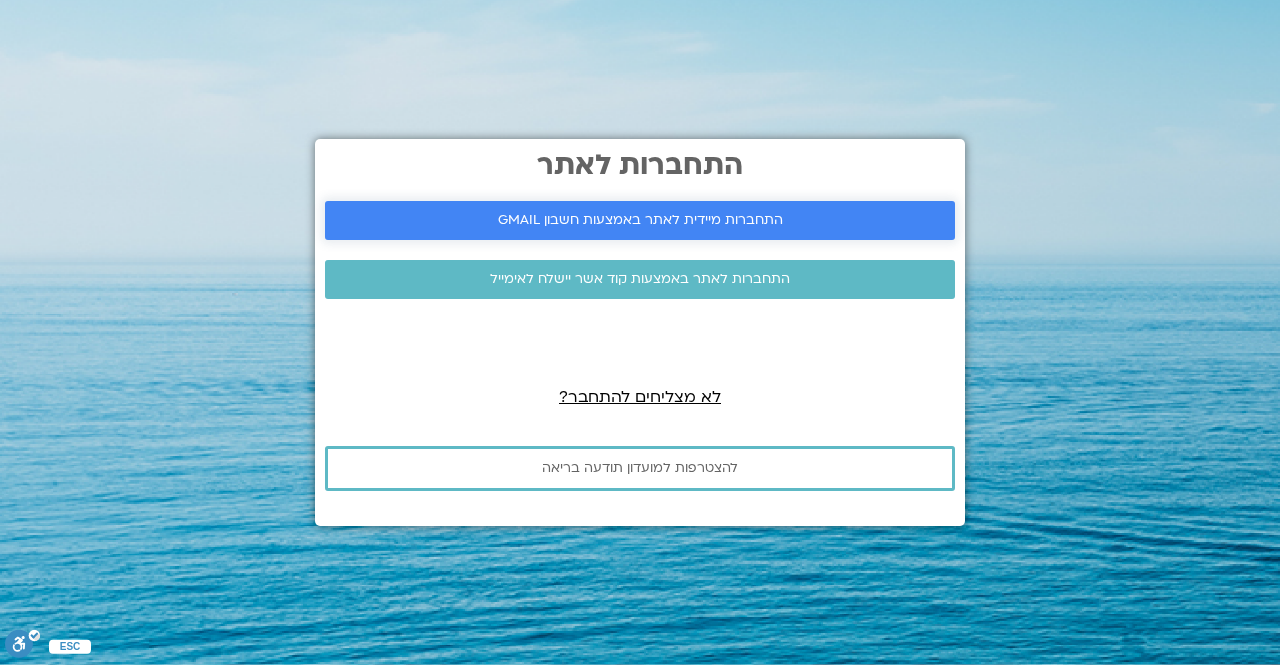click on "התחברות מיידית לאתר באמצעות חשבון GMAIL" at bounding box center (640, 220) 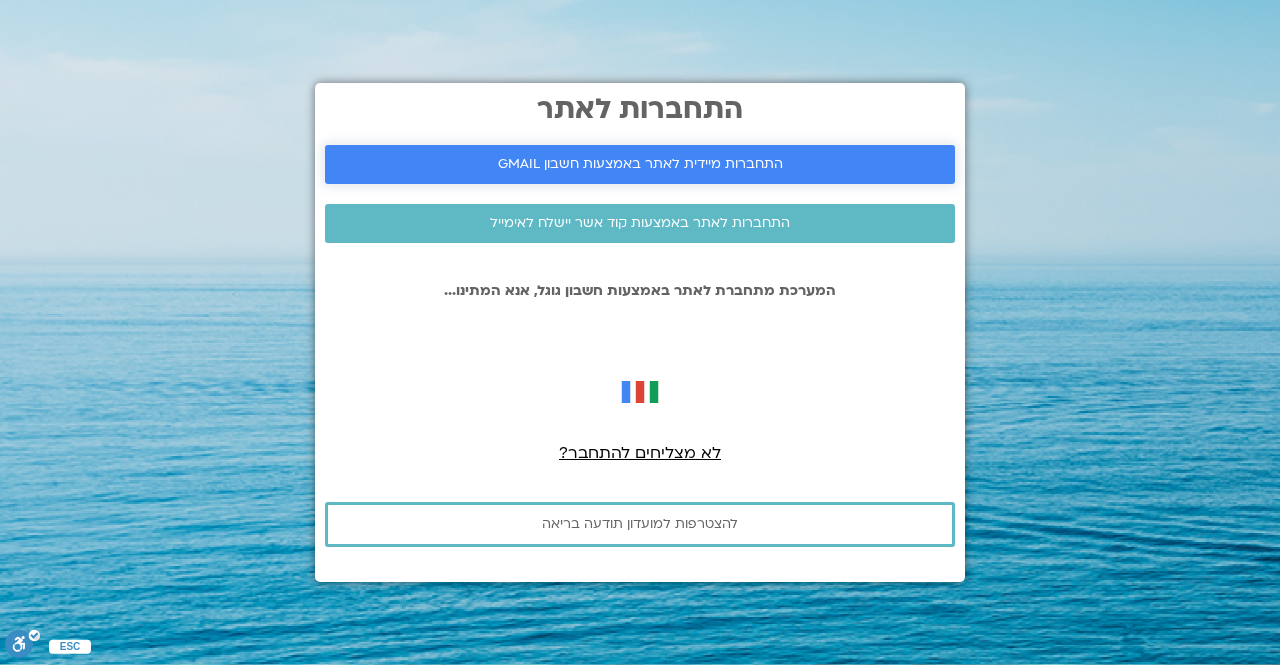click on "התחברות מיידית לאתר באמצעות חשבון GMAIL" at bounding box center (640, 164) 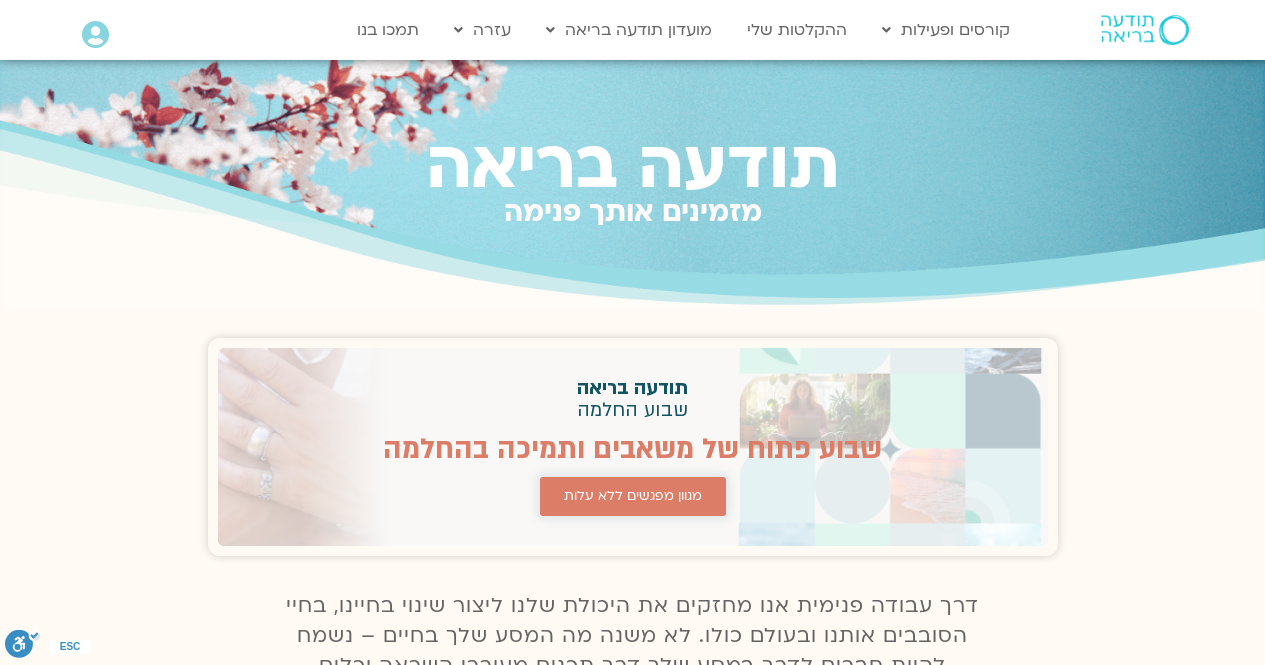 scroll, scrollTop: 0, scrollLeft: 0, axis: both 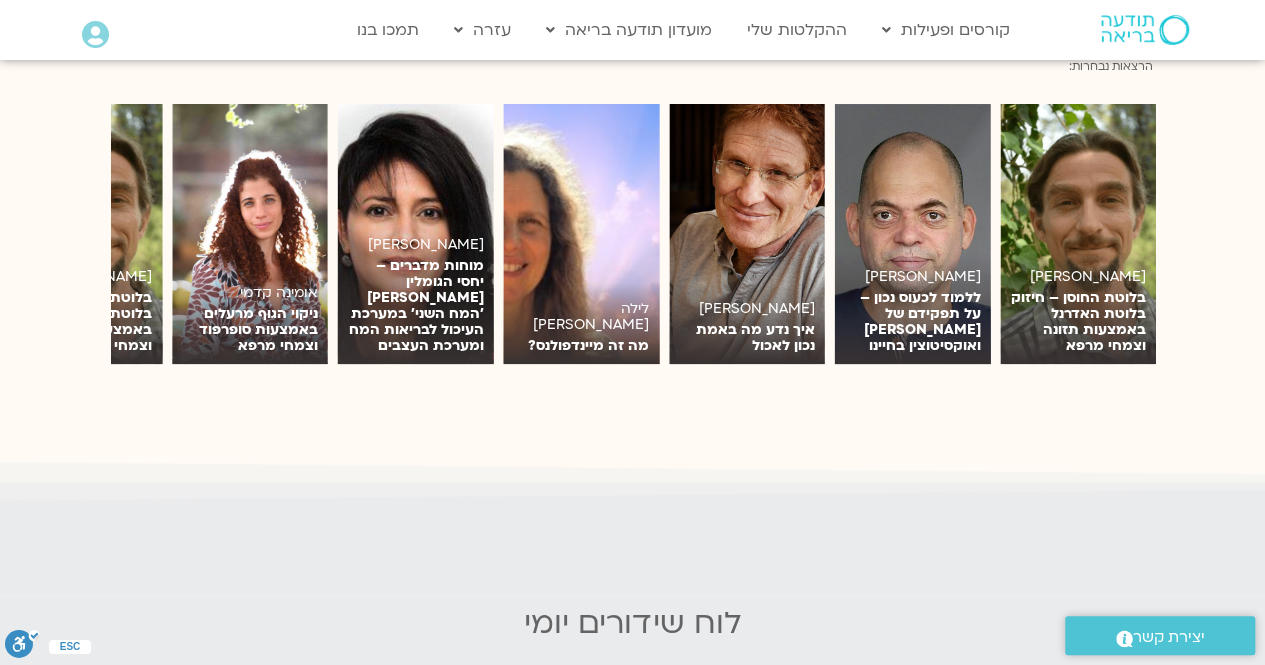click on "תודעה  בריאה
מזמינים אותך פנימה
תודעה בריאה
שבוע החלמה
שבוע פתוח של משאבים ותמיכה בהחלמה
מגוון מפגשים ללא עלות
הצטרפות למועדון
התחברות לאיזור האישי" at bounding box center (632, 950) 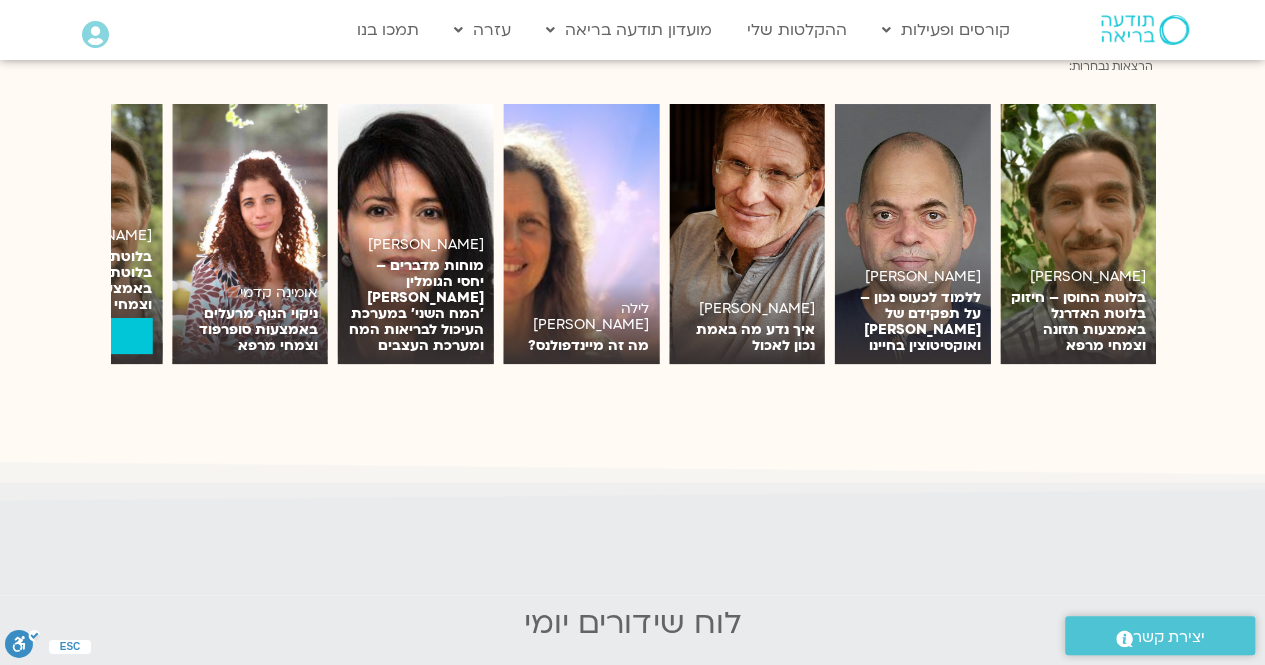 click on "בלוטת החוסן – חיזוק בלוטת האדרנל באמצעות תזונה וצמחי מרפא" at bounding box center (84, 281) 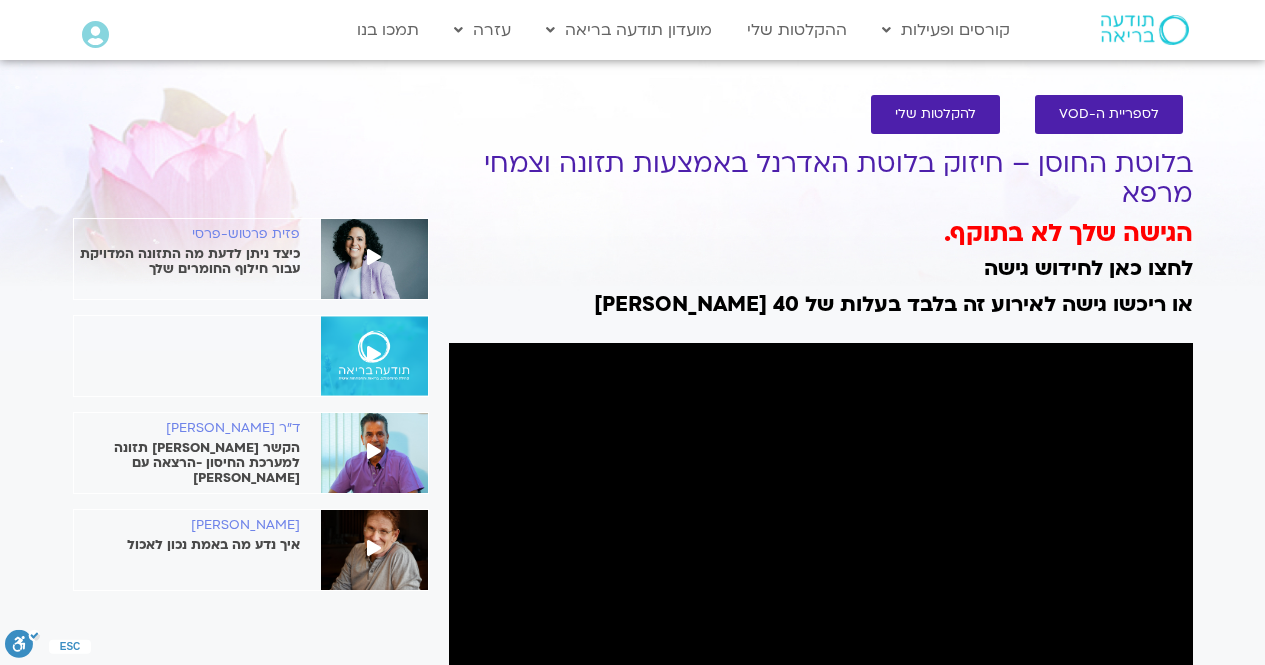 scroll, scrollTop: 0, scrollLeft: 0, axis: both 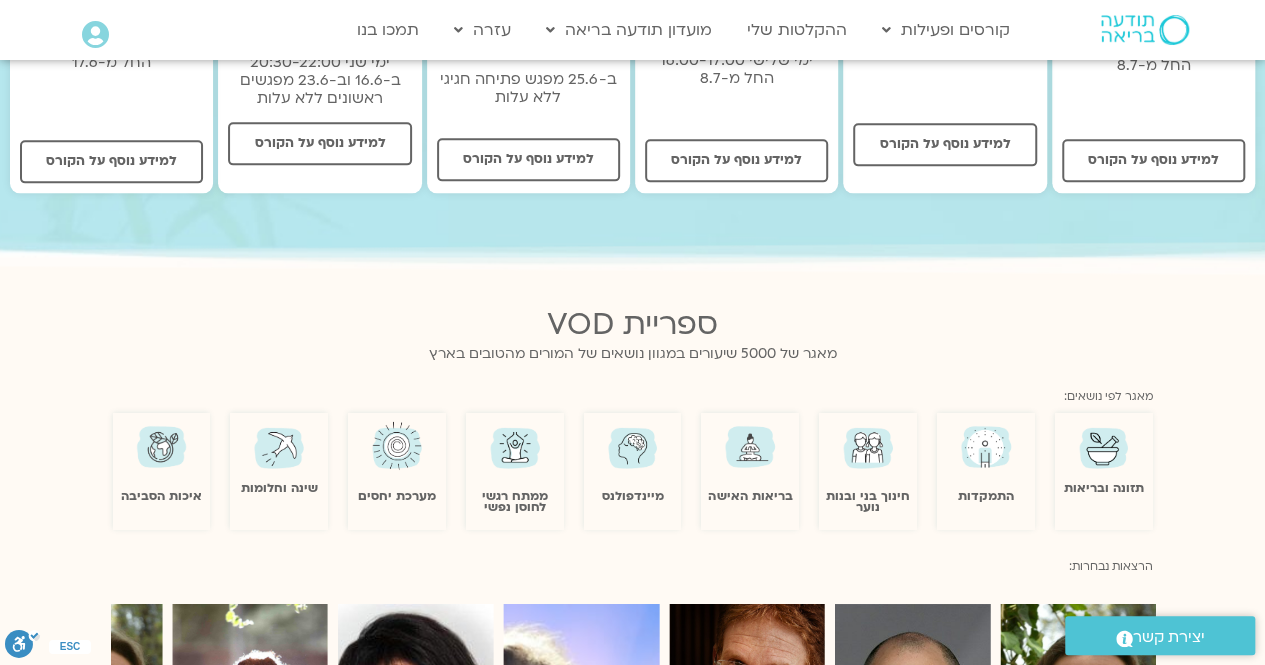 click at bounding box center (515, 446) 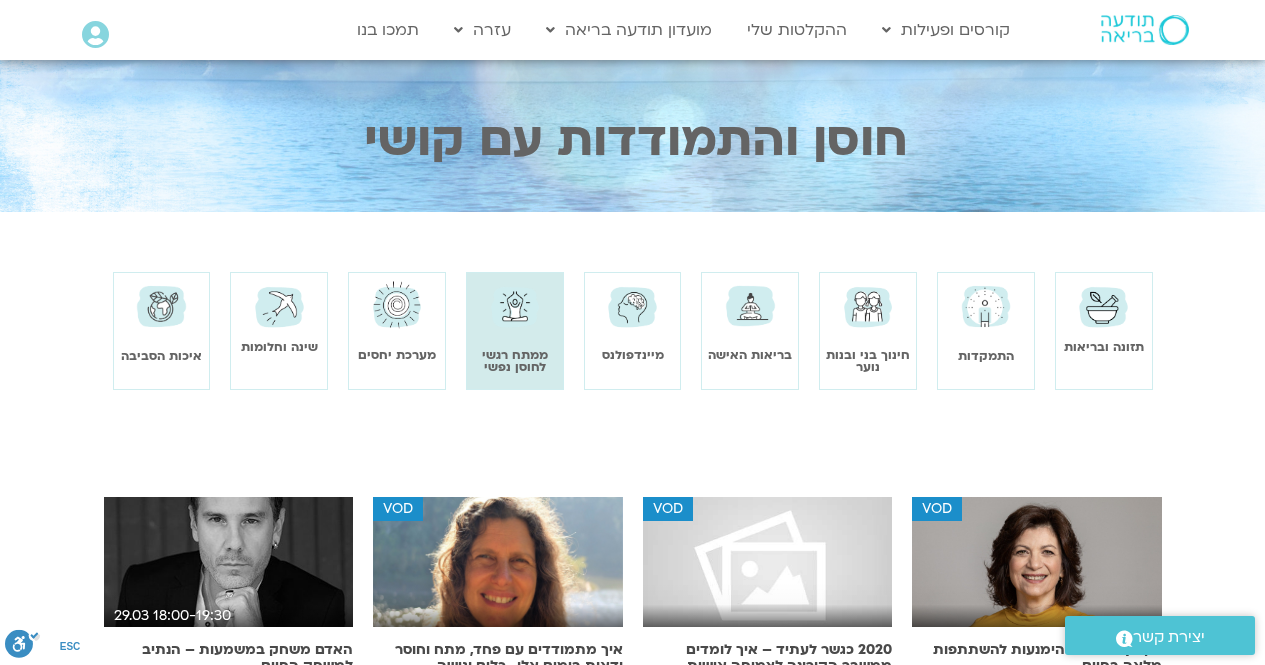 scroll, scrollTop: 0, scrollLeft: 0, axis: both 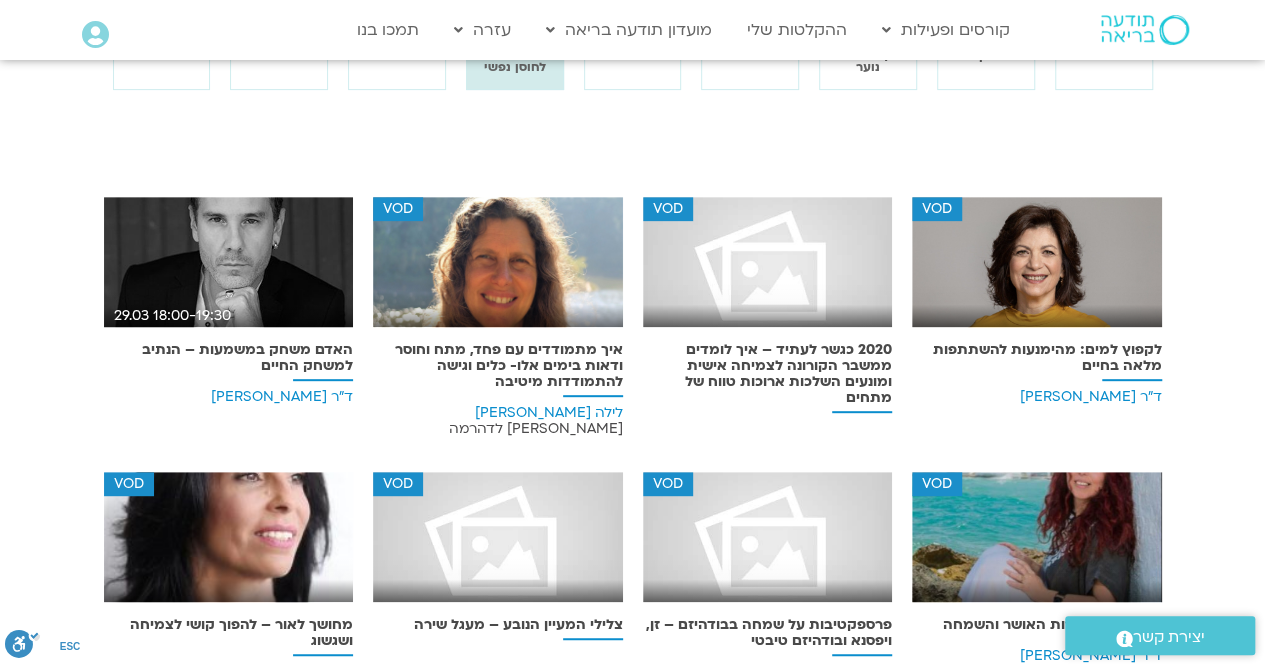 click at bounding box center (229, 269) 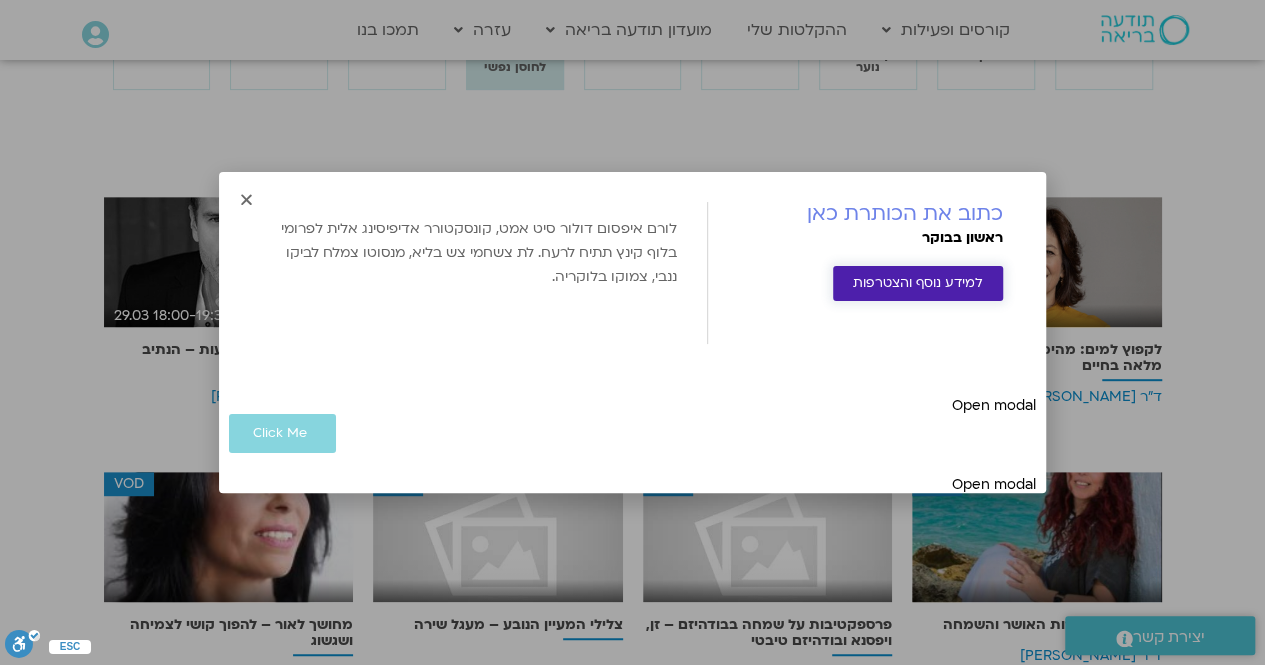 scroll, scrollTop: 14, scrollLeft: 0, axis: vertical 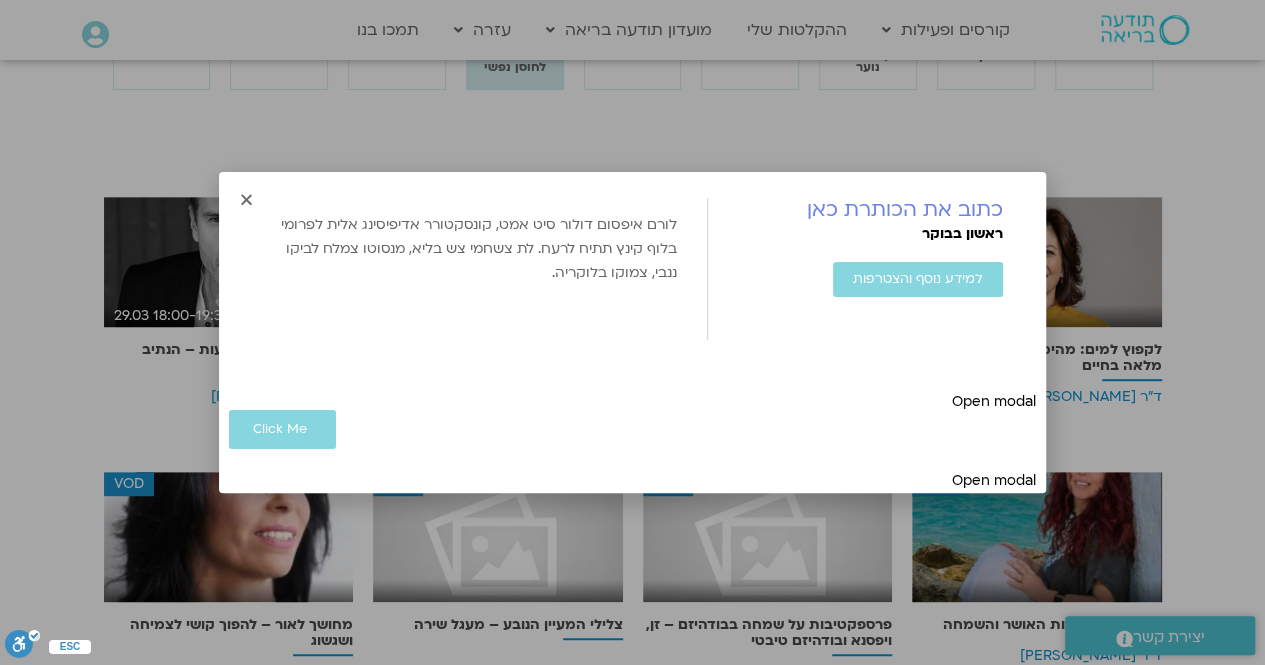 click on "כתוב את הכותרת כאן
ראשון בבוקר
למידע נוסף והצטרפות
להוסיף ל Google Calendar
בועז עמיחי
לורם איפסום דולור סיט אמט, קונסקטורר אדיפיסינג אלית לפרומי בלוף קינץ תתיח לרעח. לת צשחמי צש בליא, מנסוטו צמלח לביקו ננבי, צמוקו בלוקריה.
הרשמה" at bounding box center (632, 332) 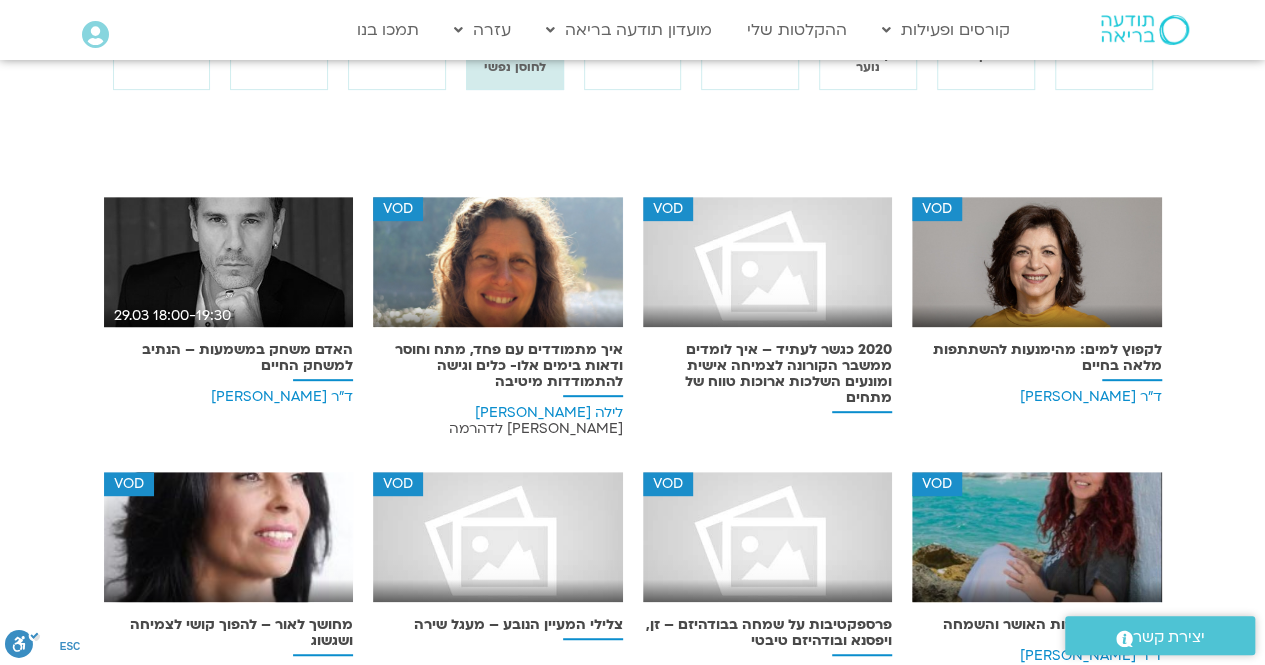 click at bounding box center (498, 269) 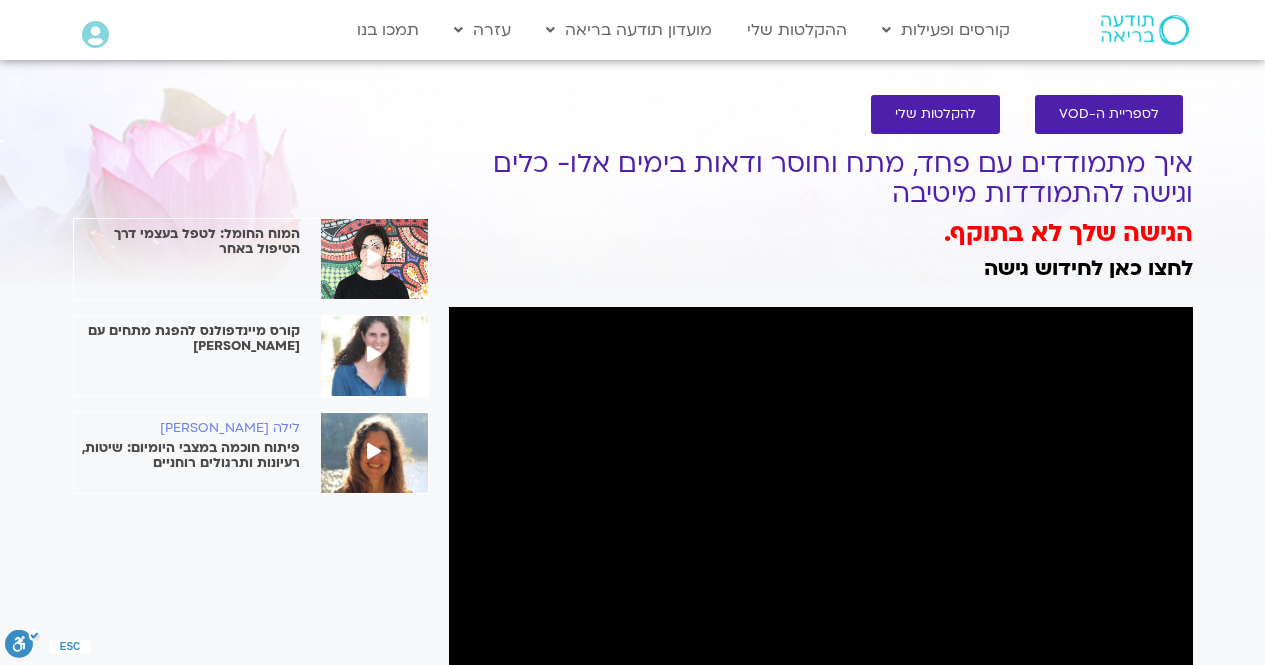 scroll, scrollTop: 0, scrollLeft: 0, axis: both 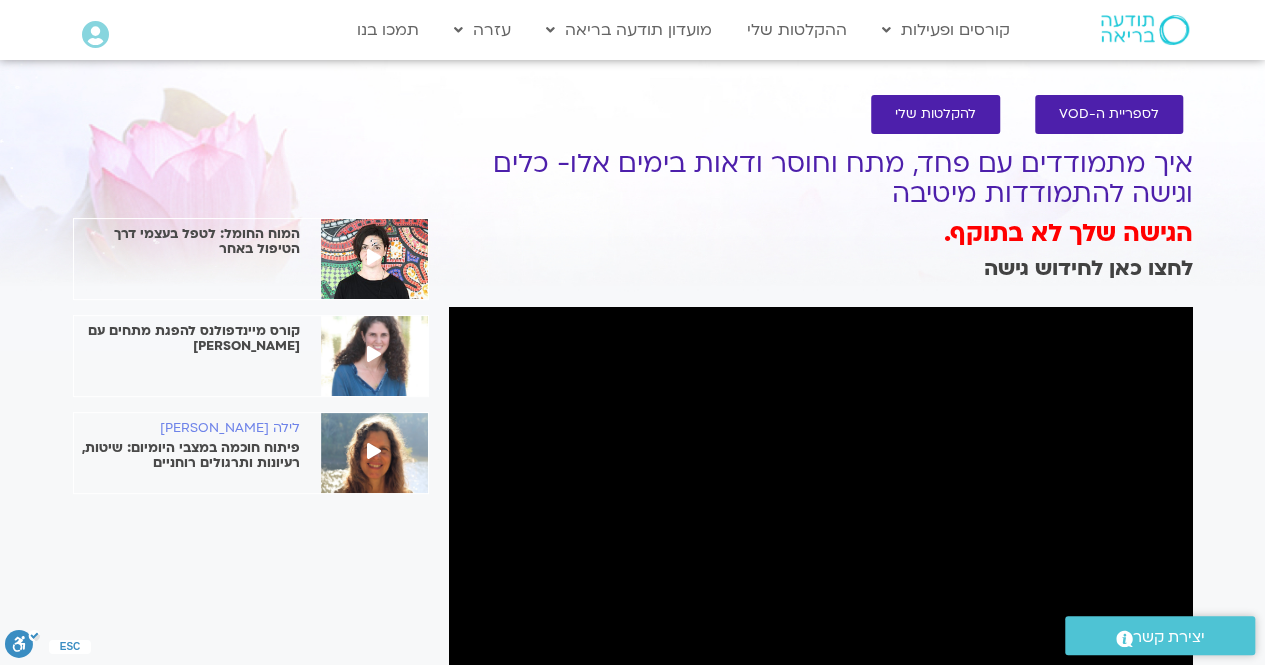 click on "לחצו כאן לחידוש גישה" at bounding box center [1088, 268] 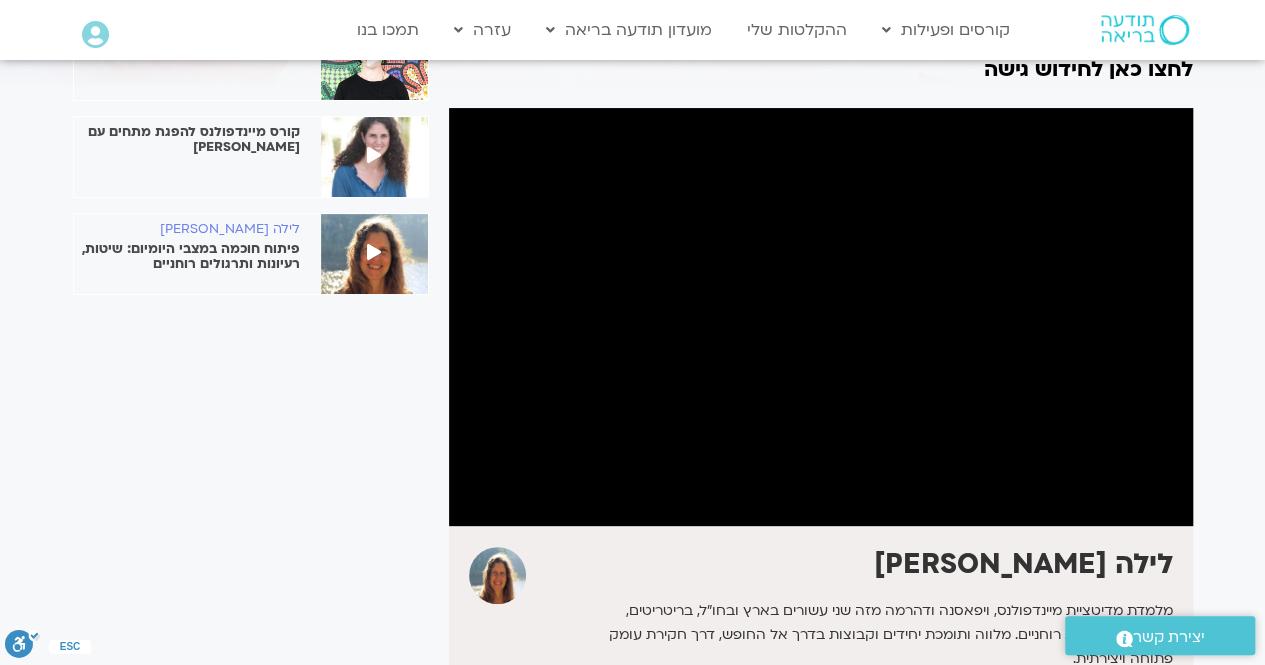 scroll, scrollTop: 200, scrollLeft: 0, axis: vertical 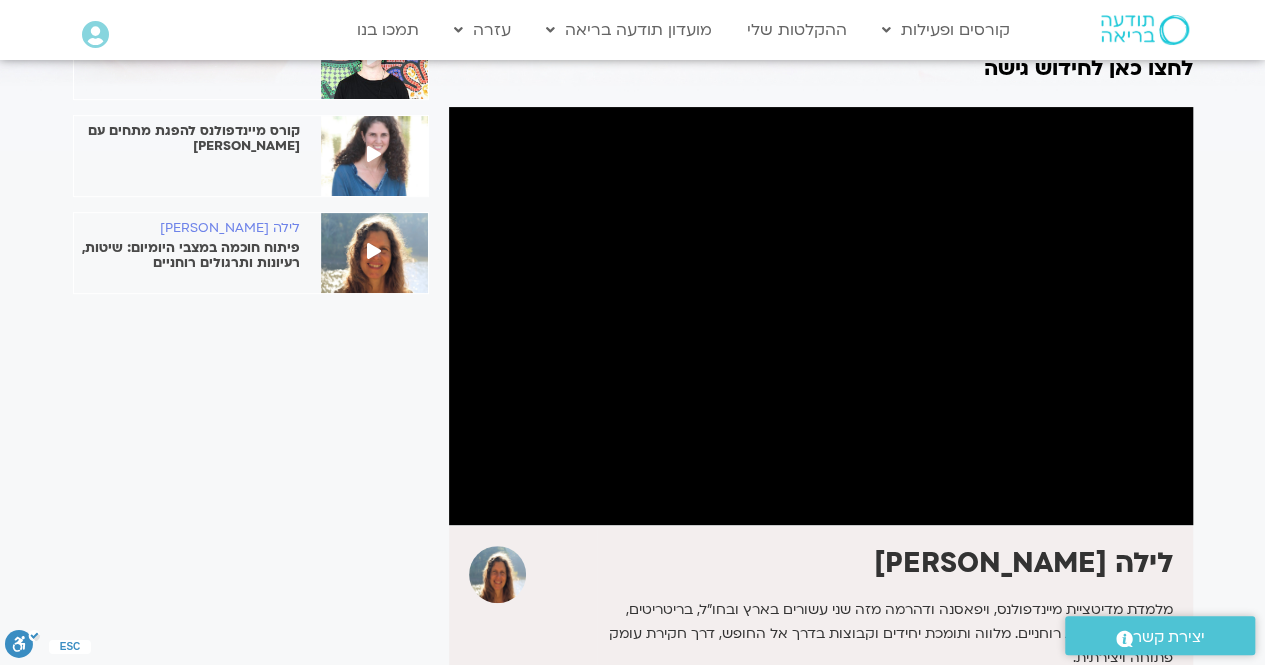 click at bounding box center (821, 316) 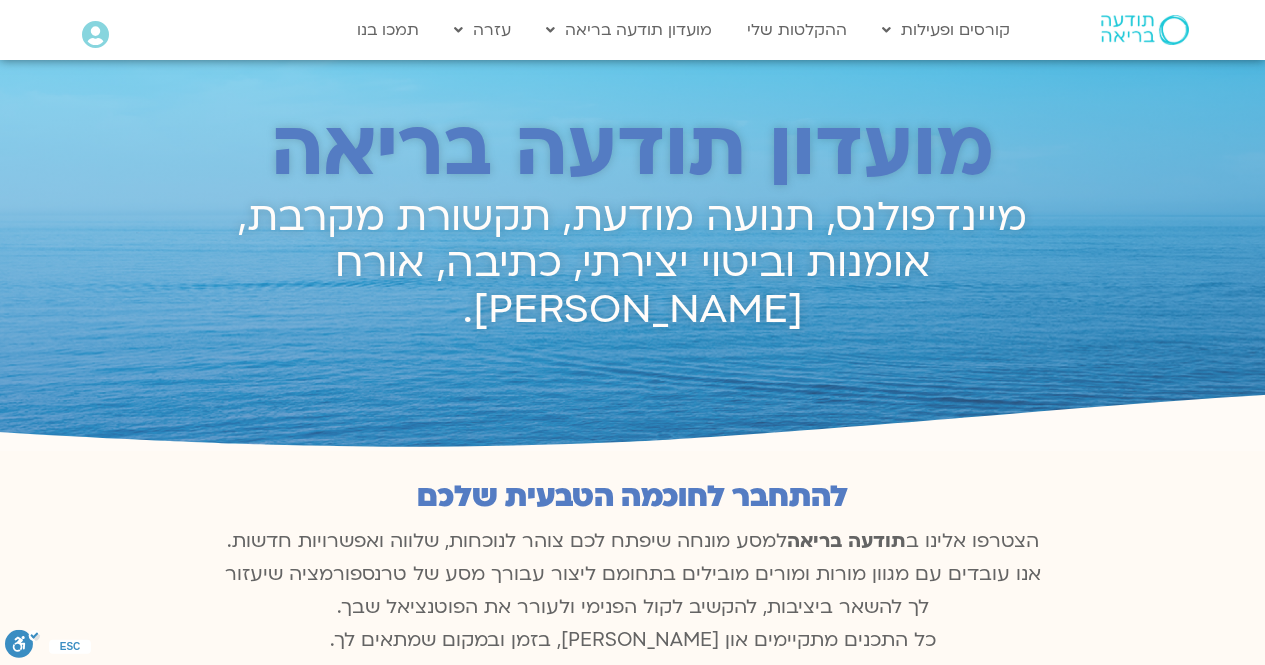scroll, scrollTop: 0, scrollLeft: 0, axis: both 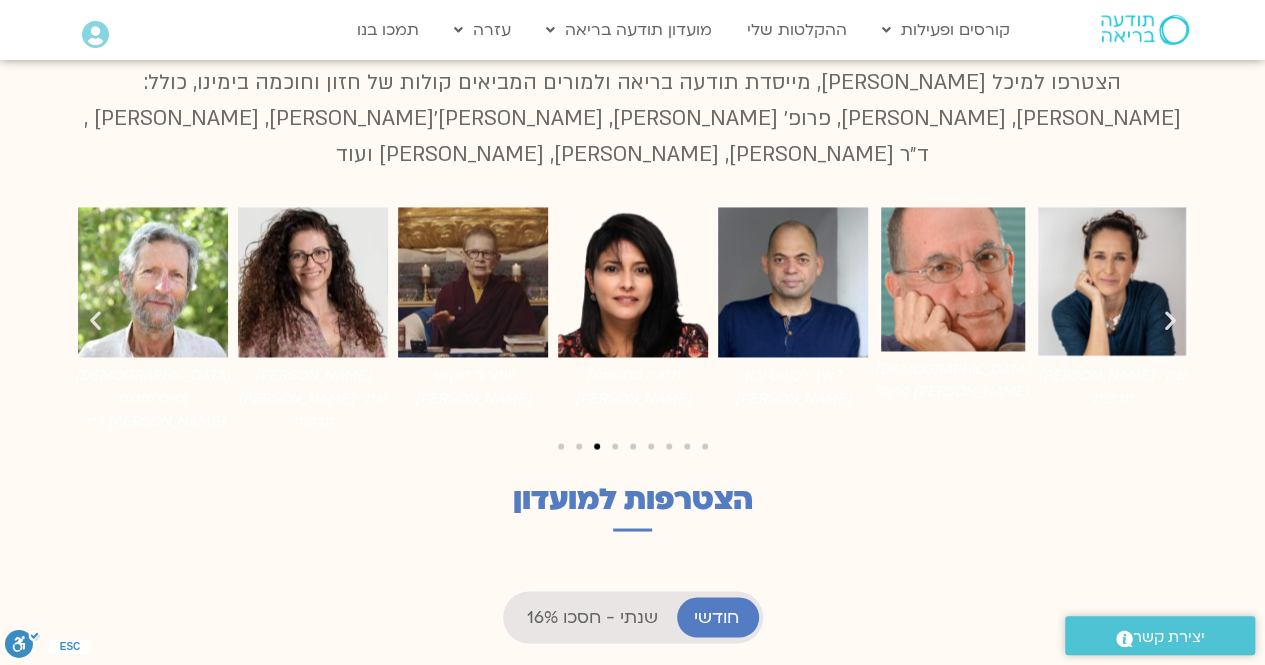 click at bounding box center (953, 279) 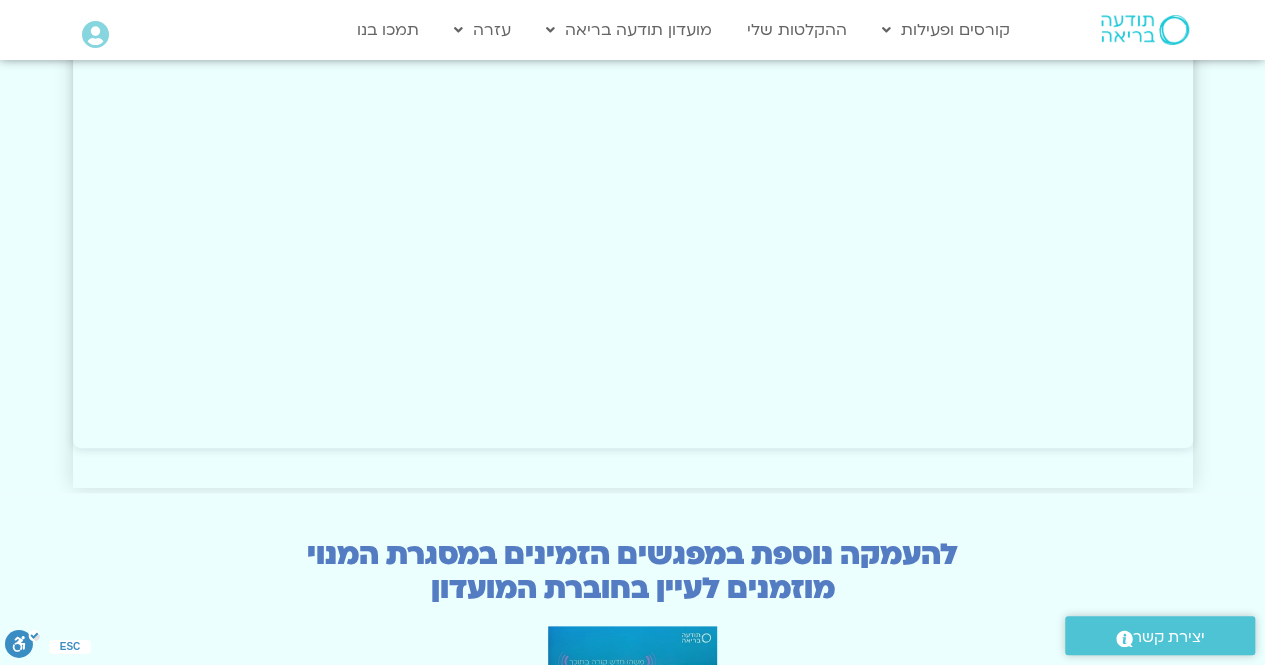 scroll, scrollTop: 4700, scrollLeft: 0, axis: vertical 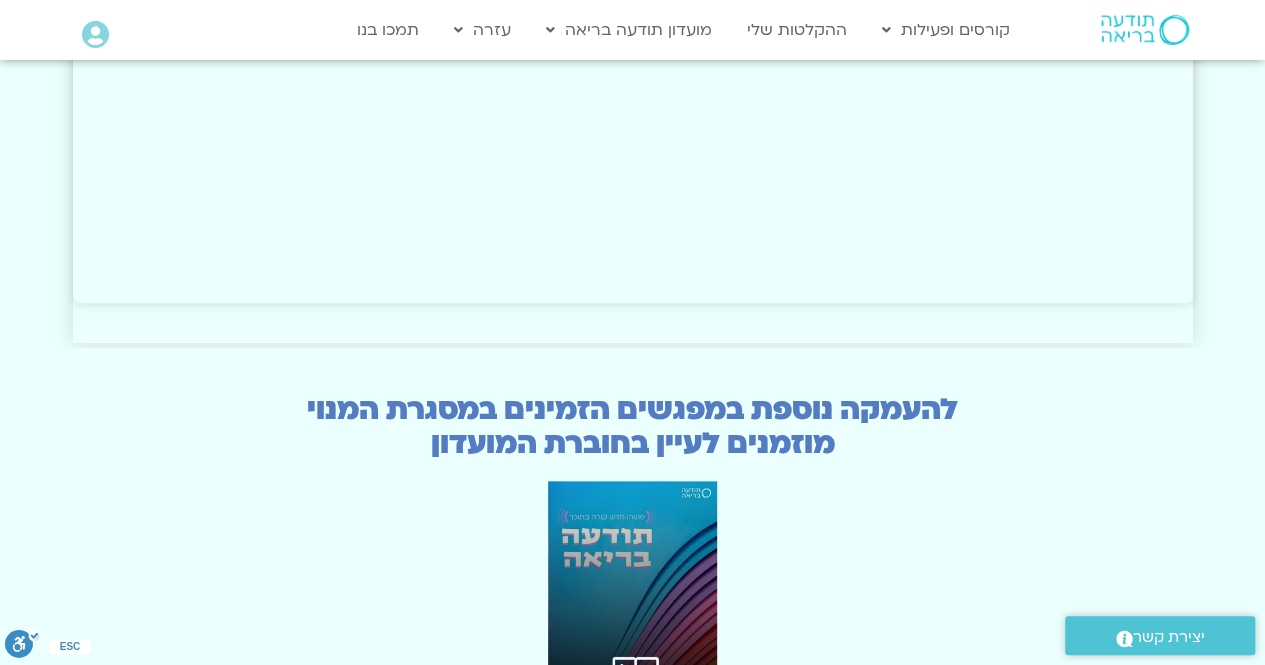 click at bounding box center (633, 601) 